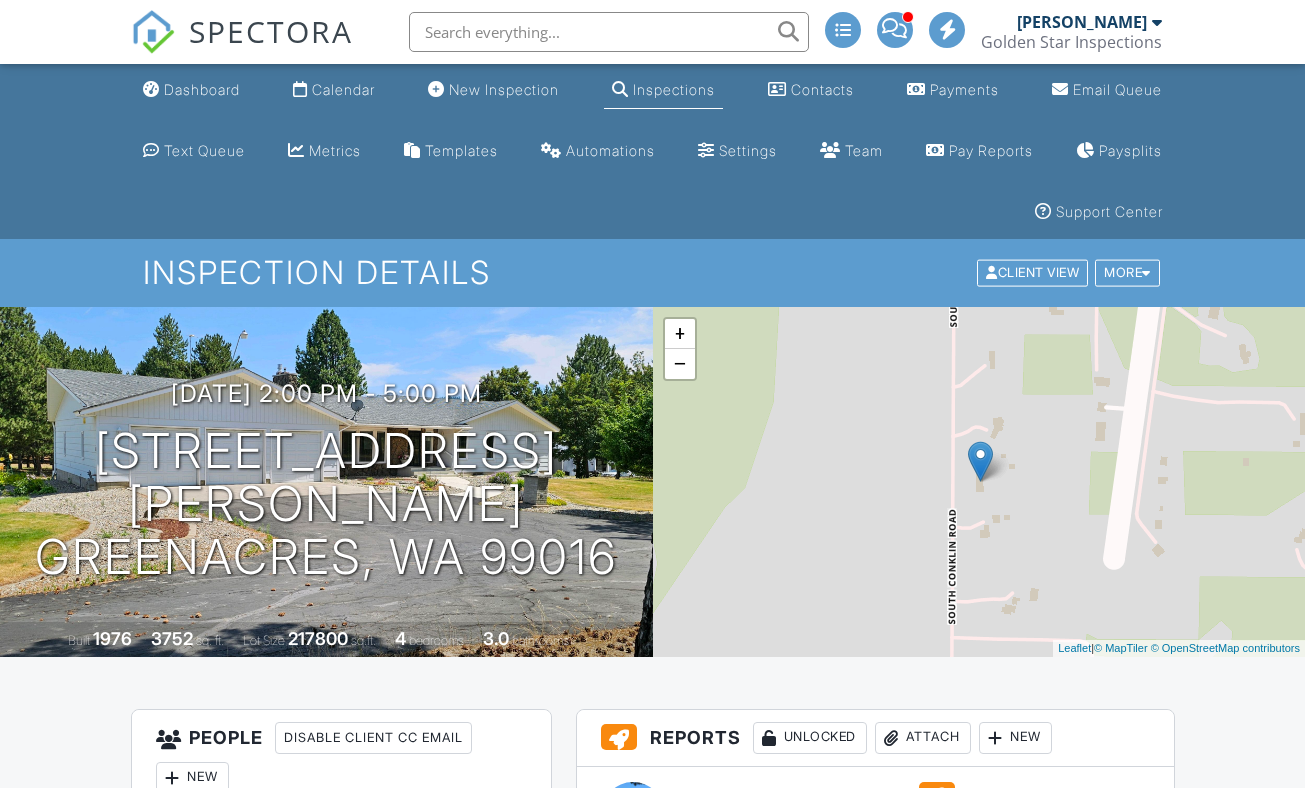scroll, scrollTop: 400, scrollLeft: 0, axis: vertical 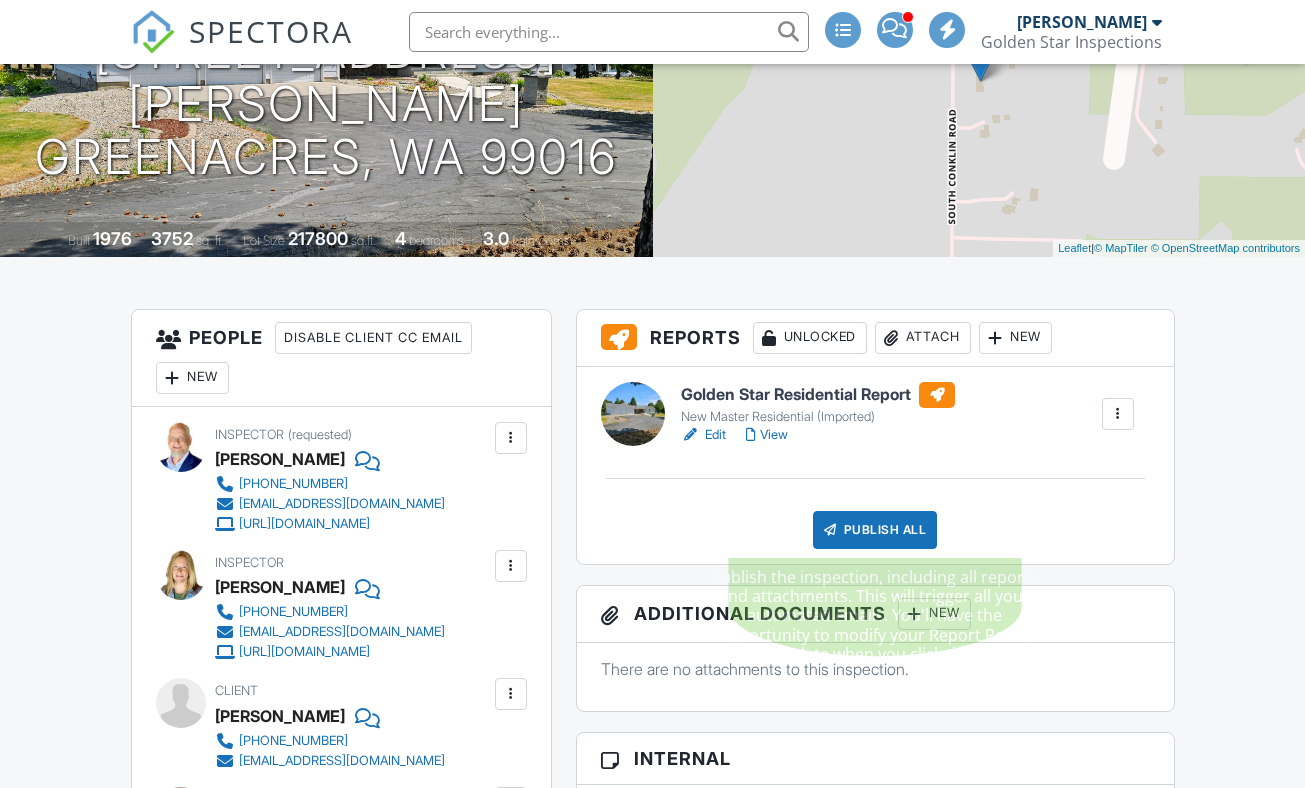 click on "Publish All" at bounding box center [875, 530] 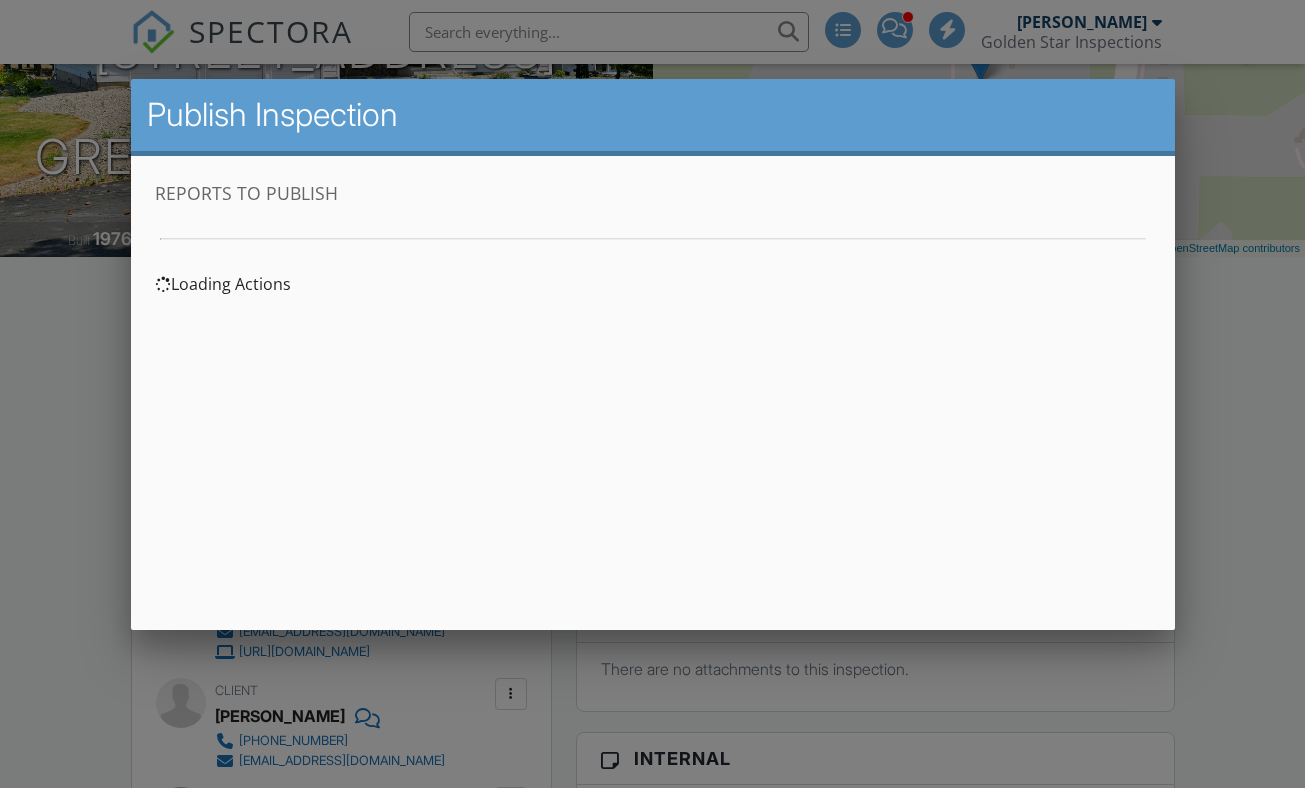 scroll, scrollTop: 0, scrollLeft: 0, axis: both 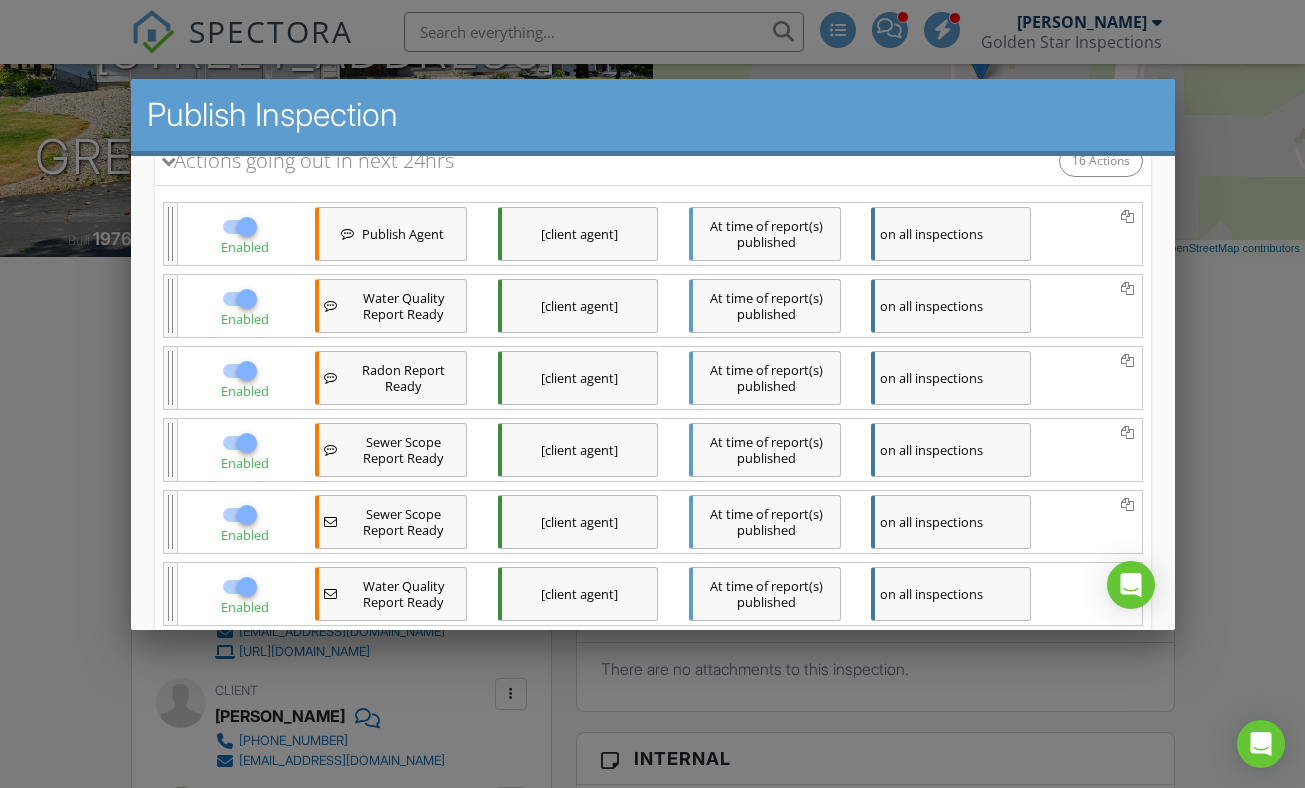 click at bounding box center (246, 298) 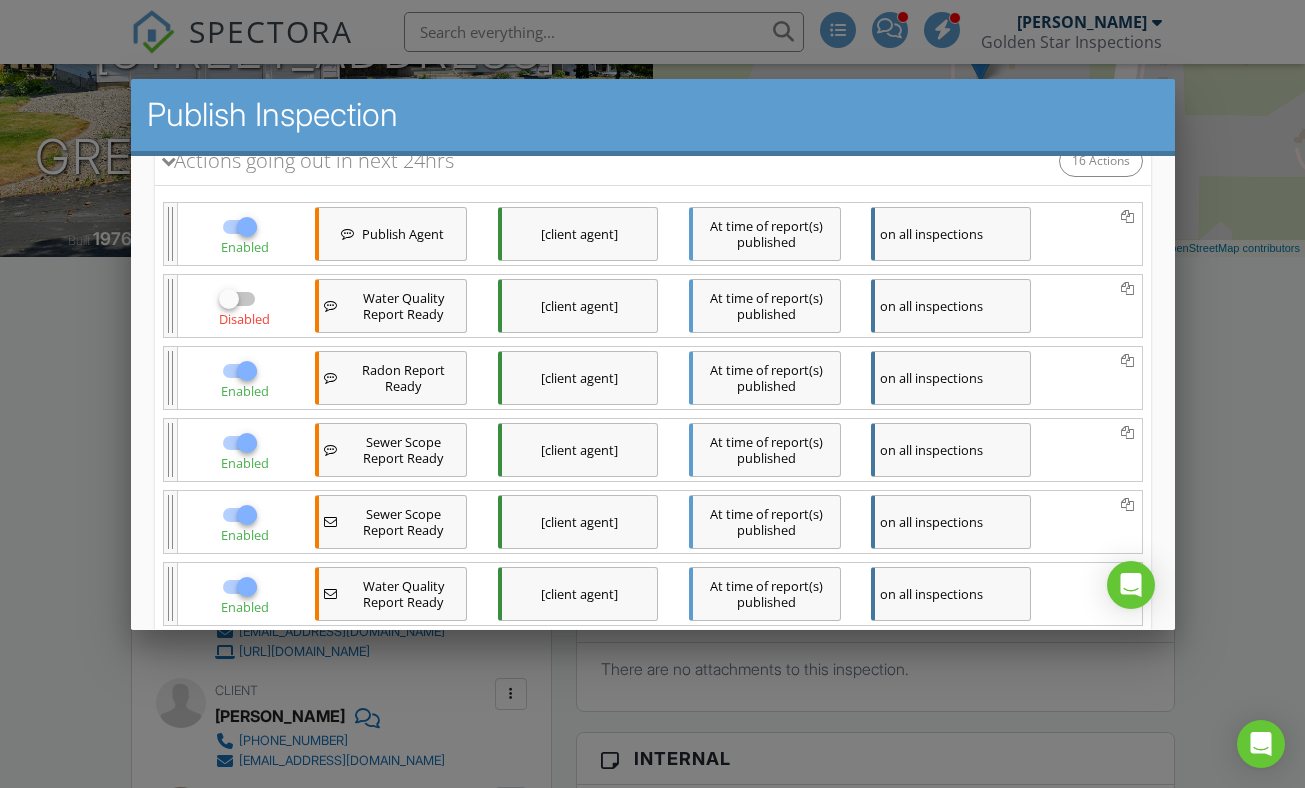 click at bounding box center (246, 370) 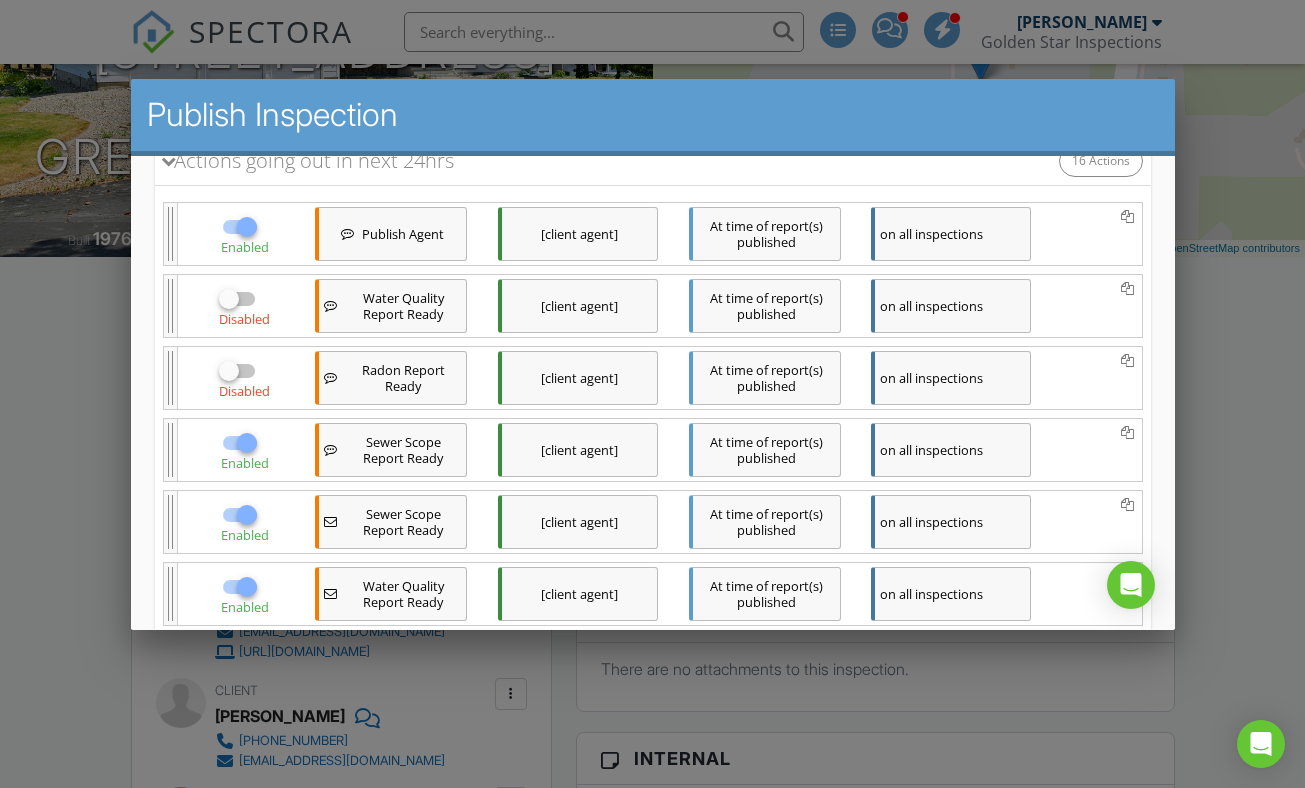click at bounding box center (246, 442) 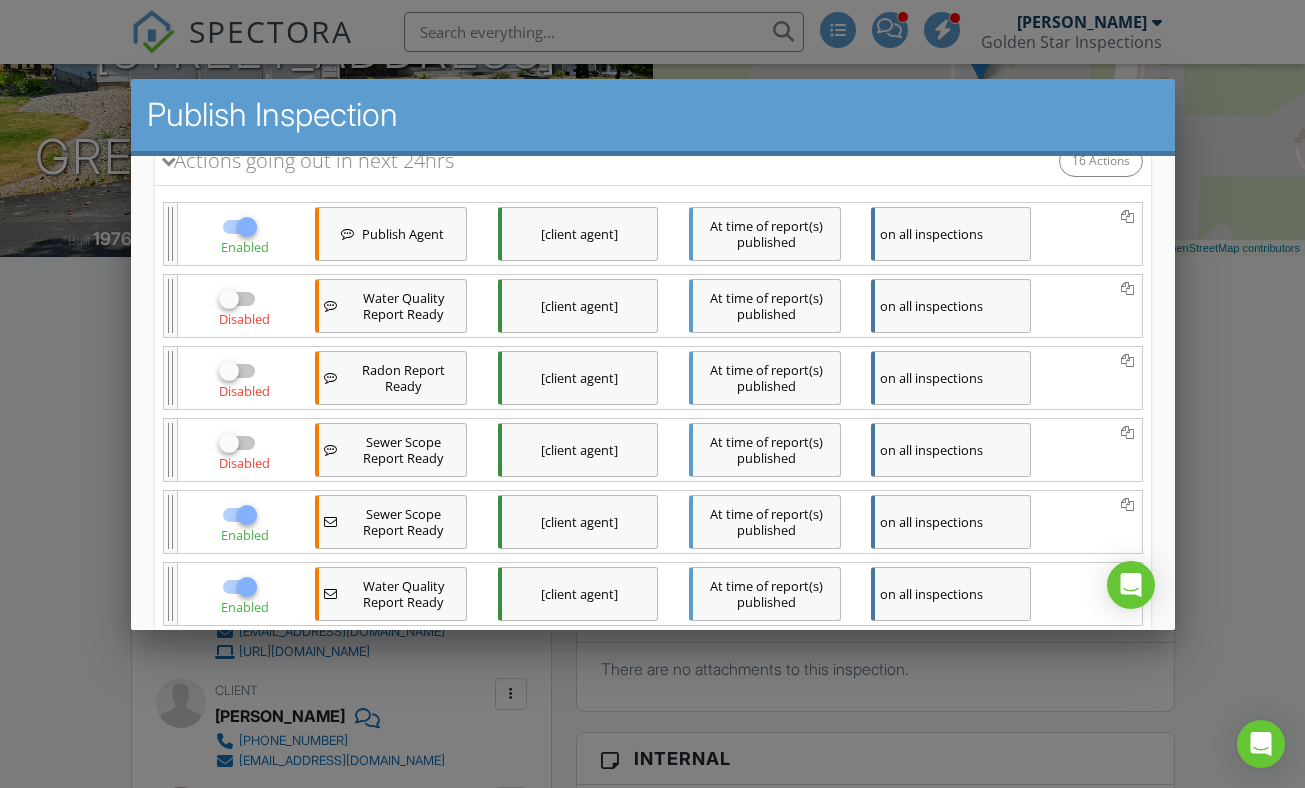 click on "Enabled" at bounding box center [244, 521] 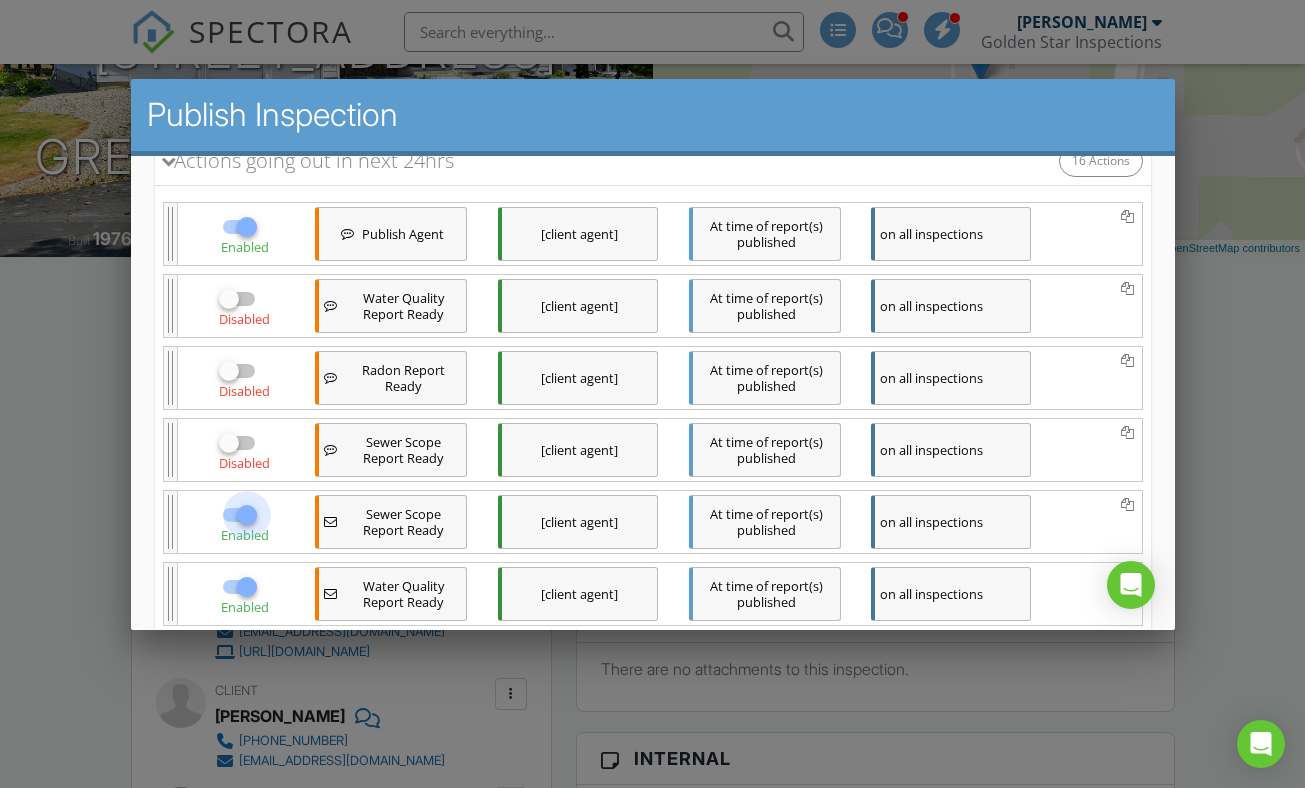 click at bounding box center (246, 514) 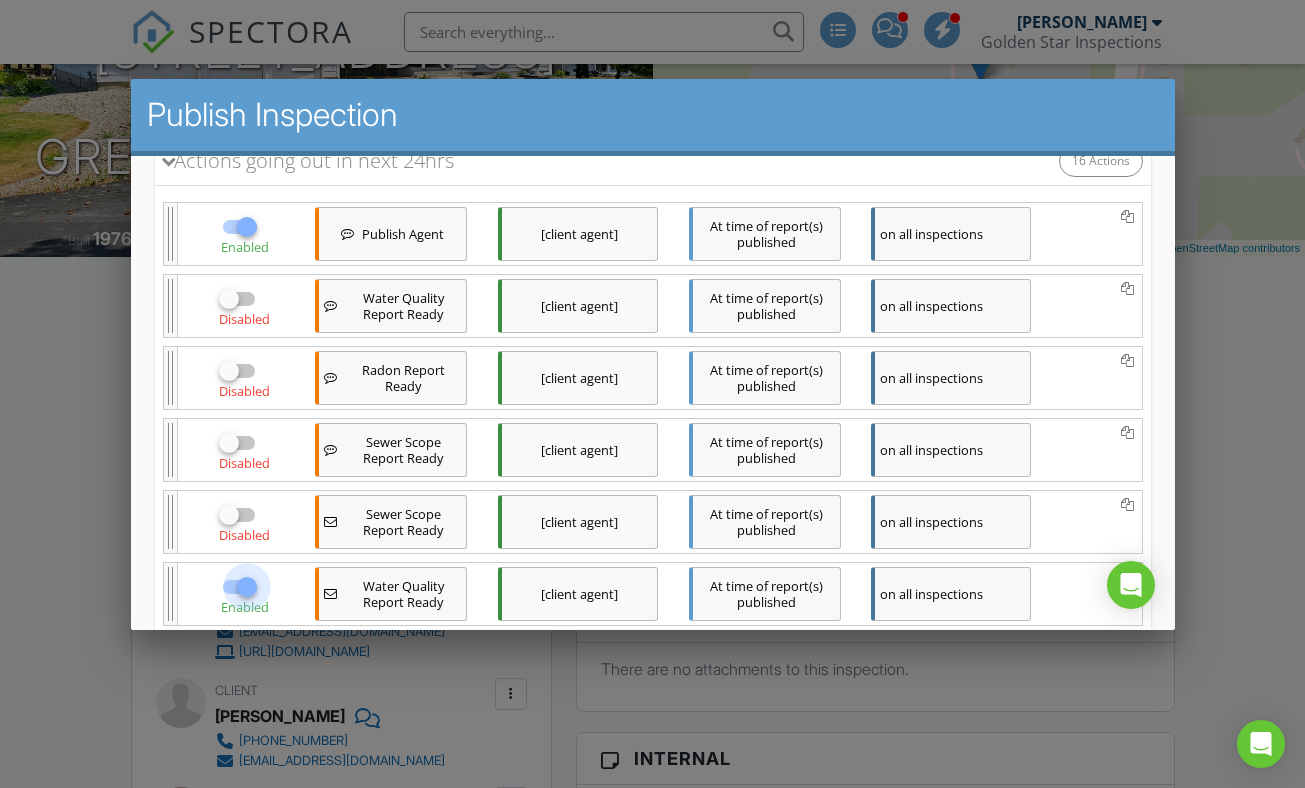 click at bounding box center (246, 586) 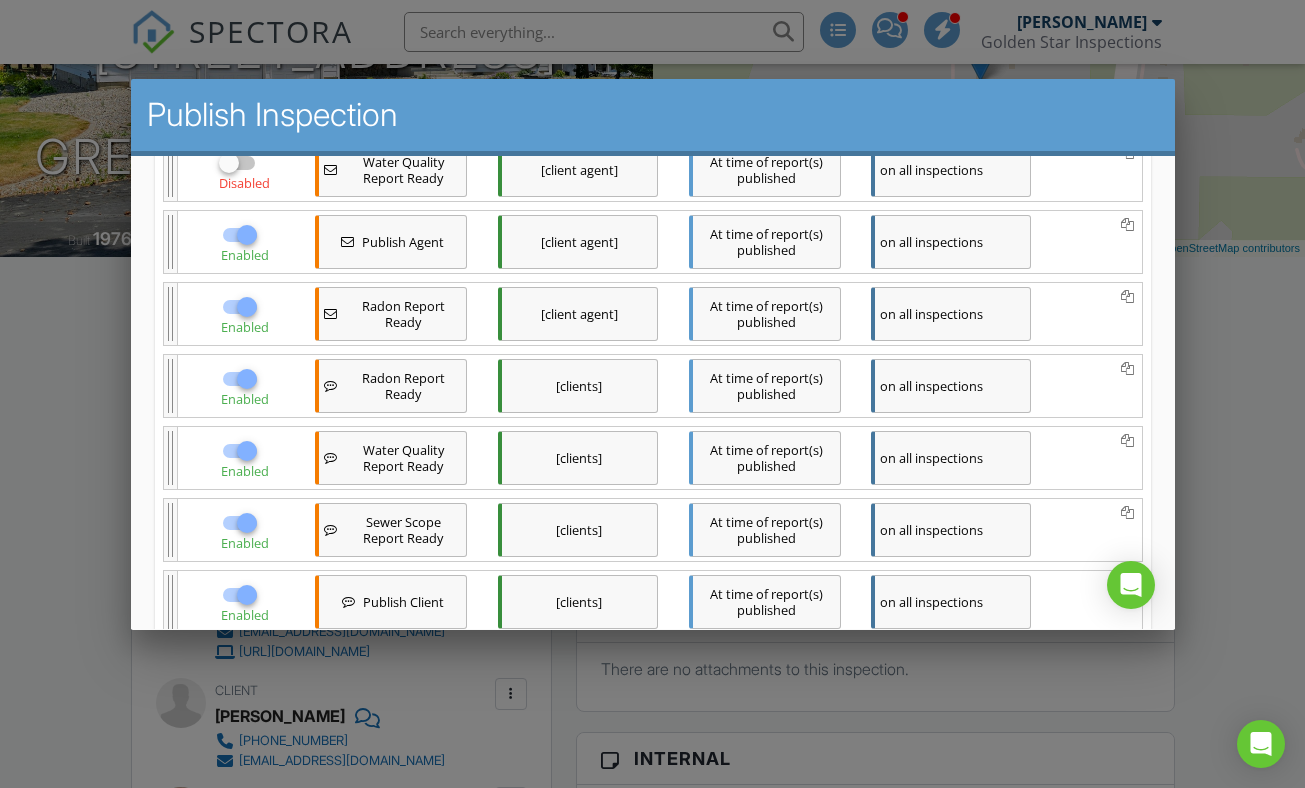 scroll, scrollTop: 704, scrollLeft: 0, axis: vertical 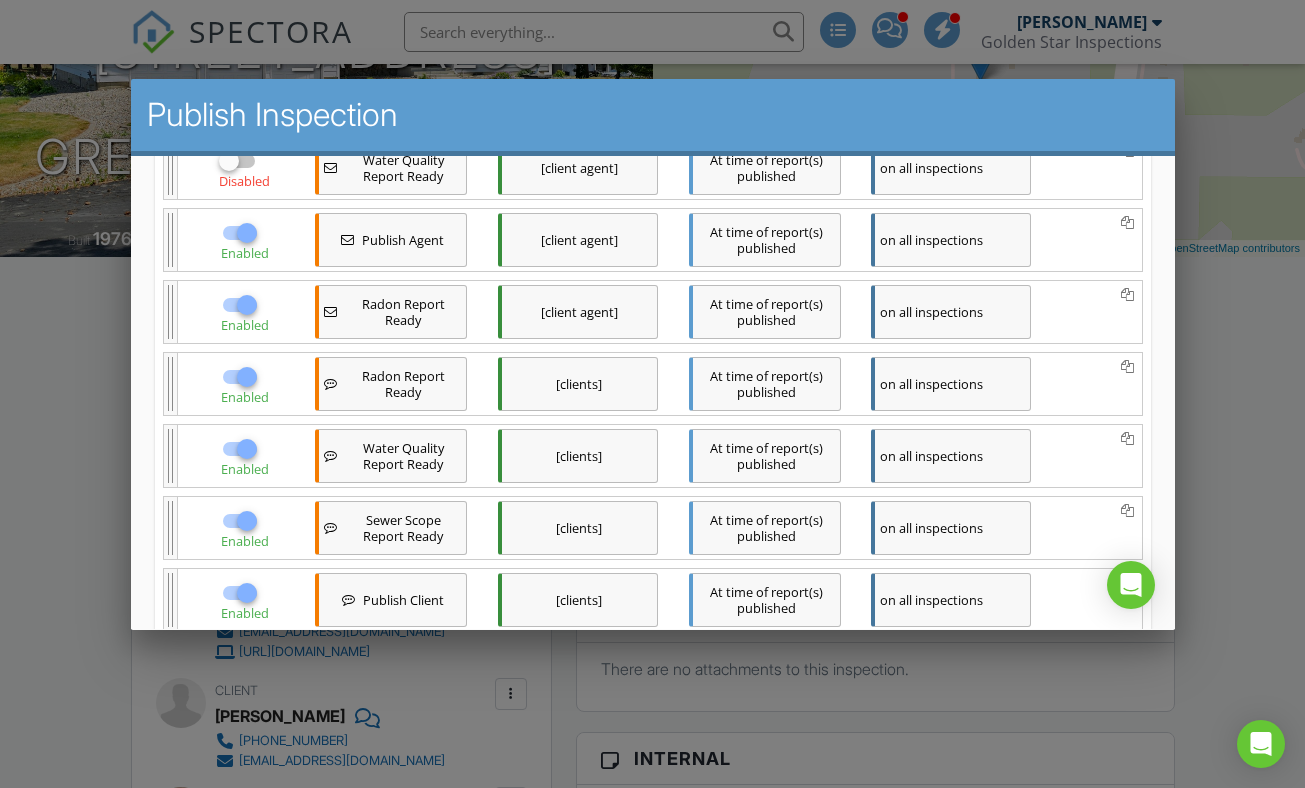 click at bounding box center [246, 304] 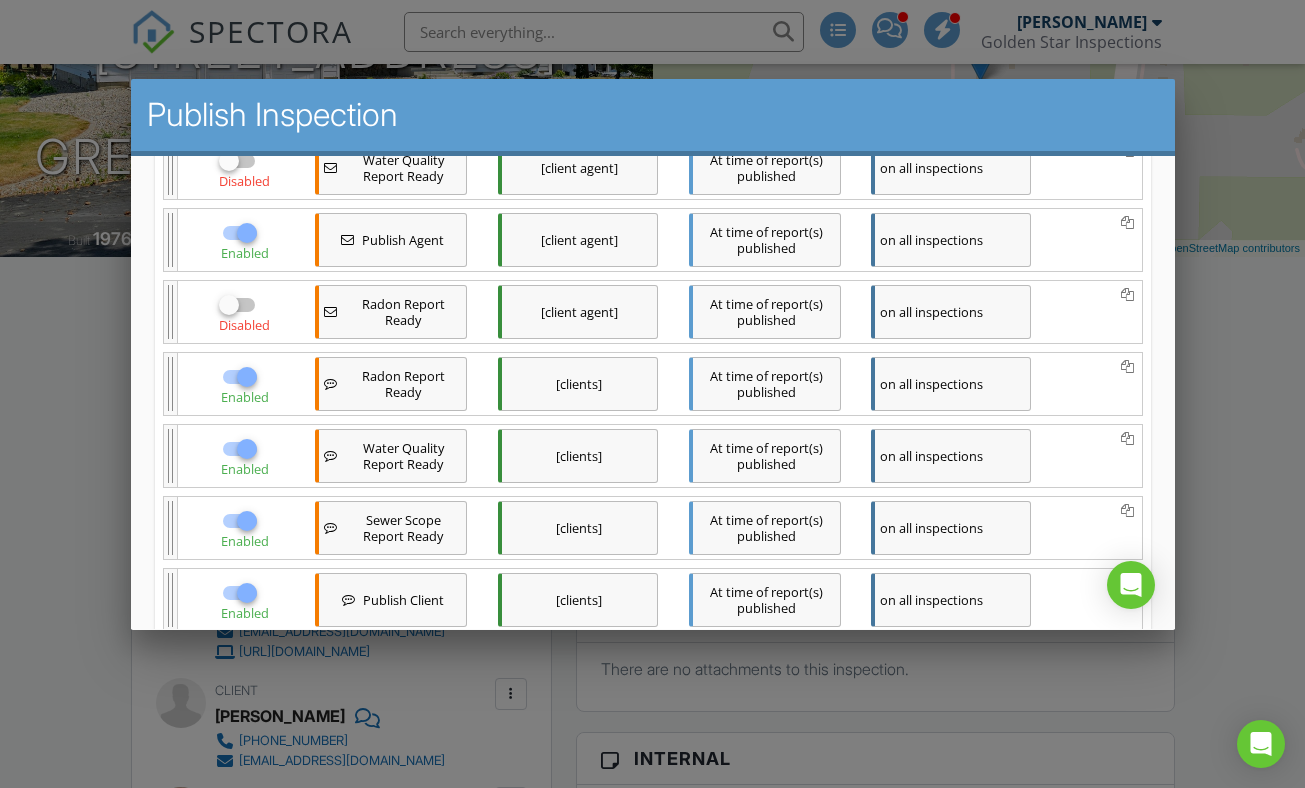 click at bounding box center [246, 376] 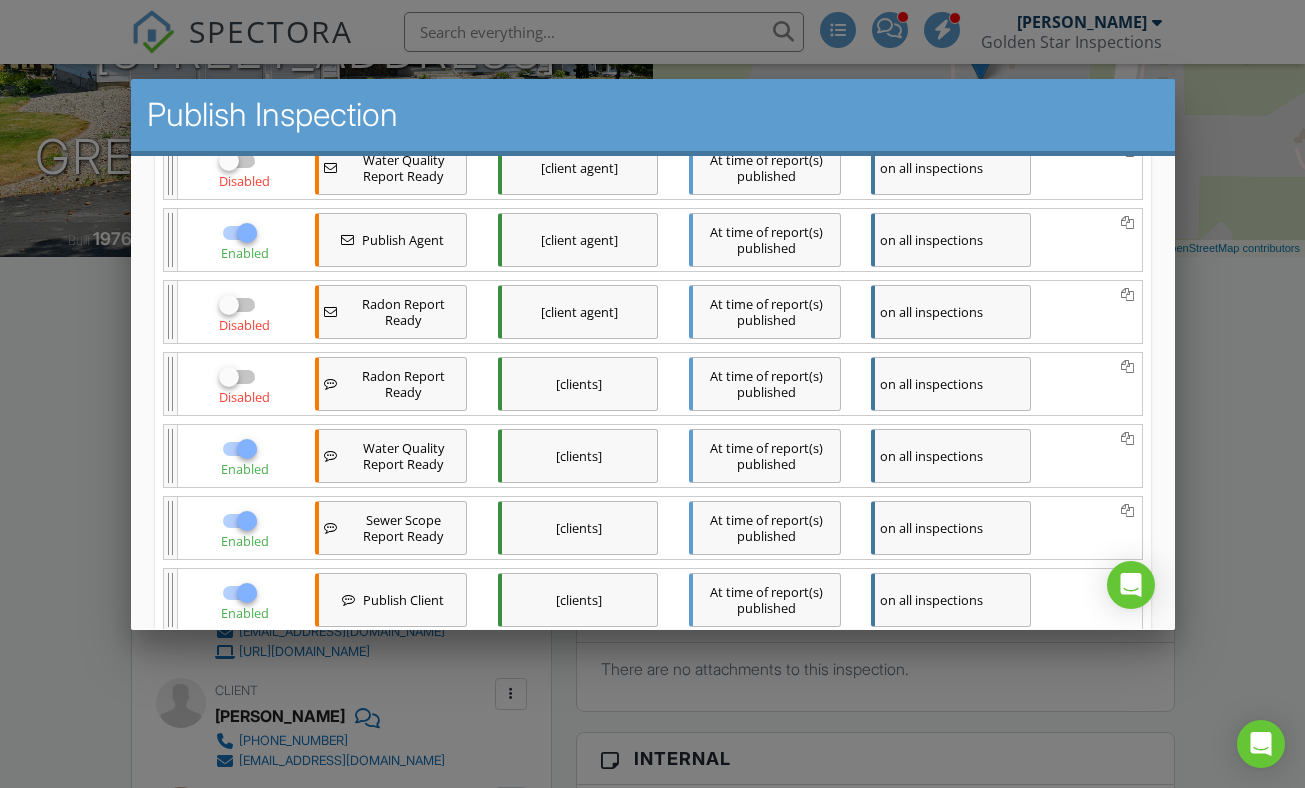 click at bounding box center (246, 448) 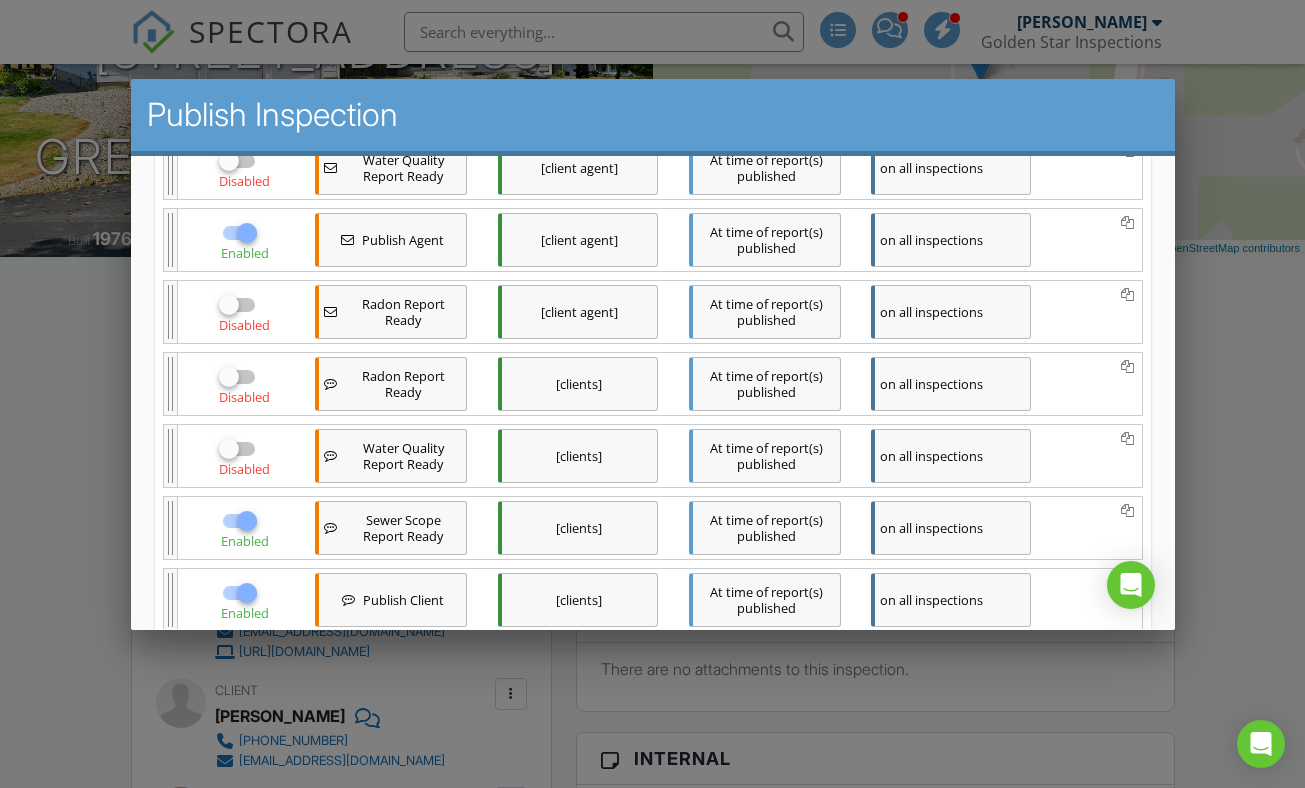 click at bounding box center [246, 520] 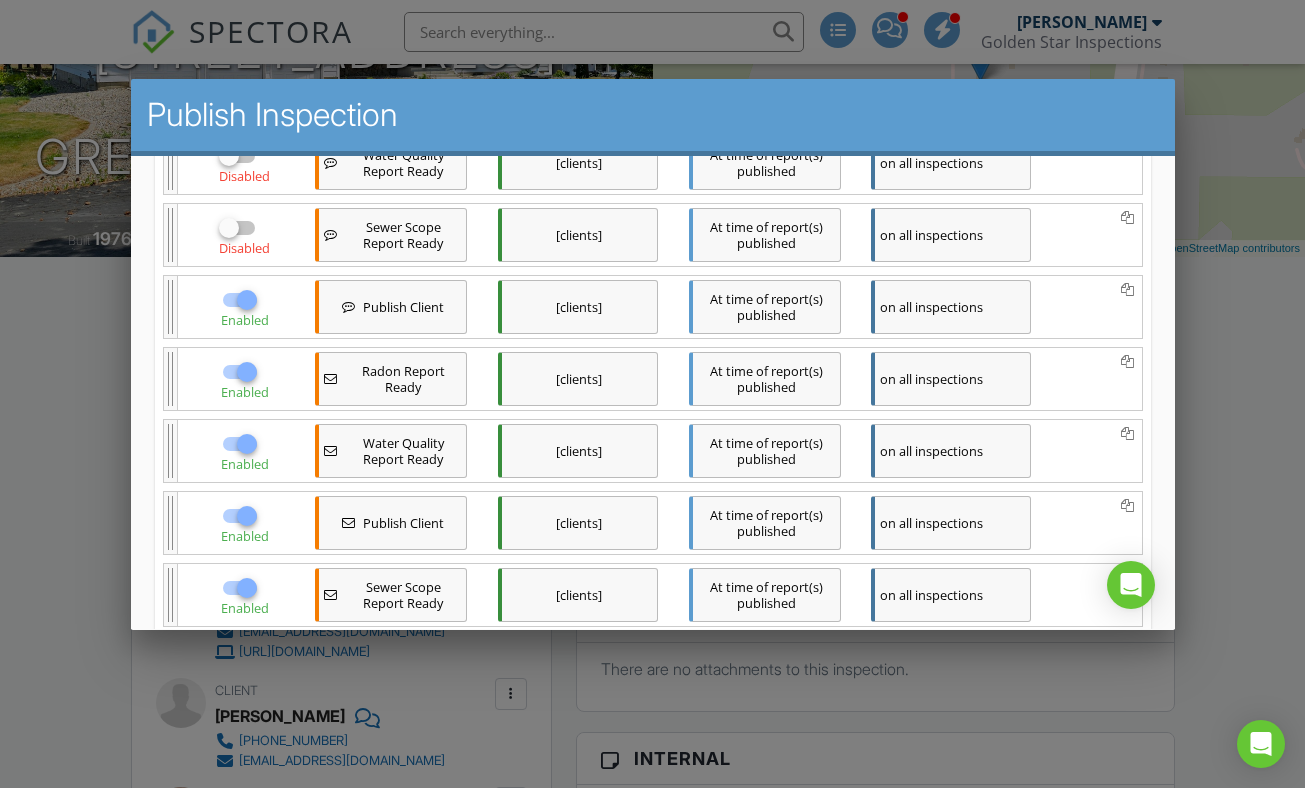 scroll, scrollTop: 1020, scrollLeft: 0, axis: vertical 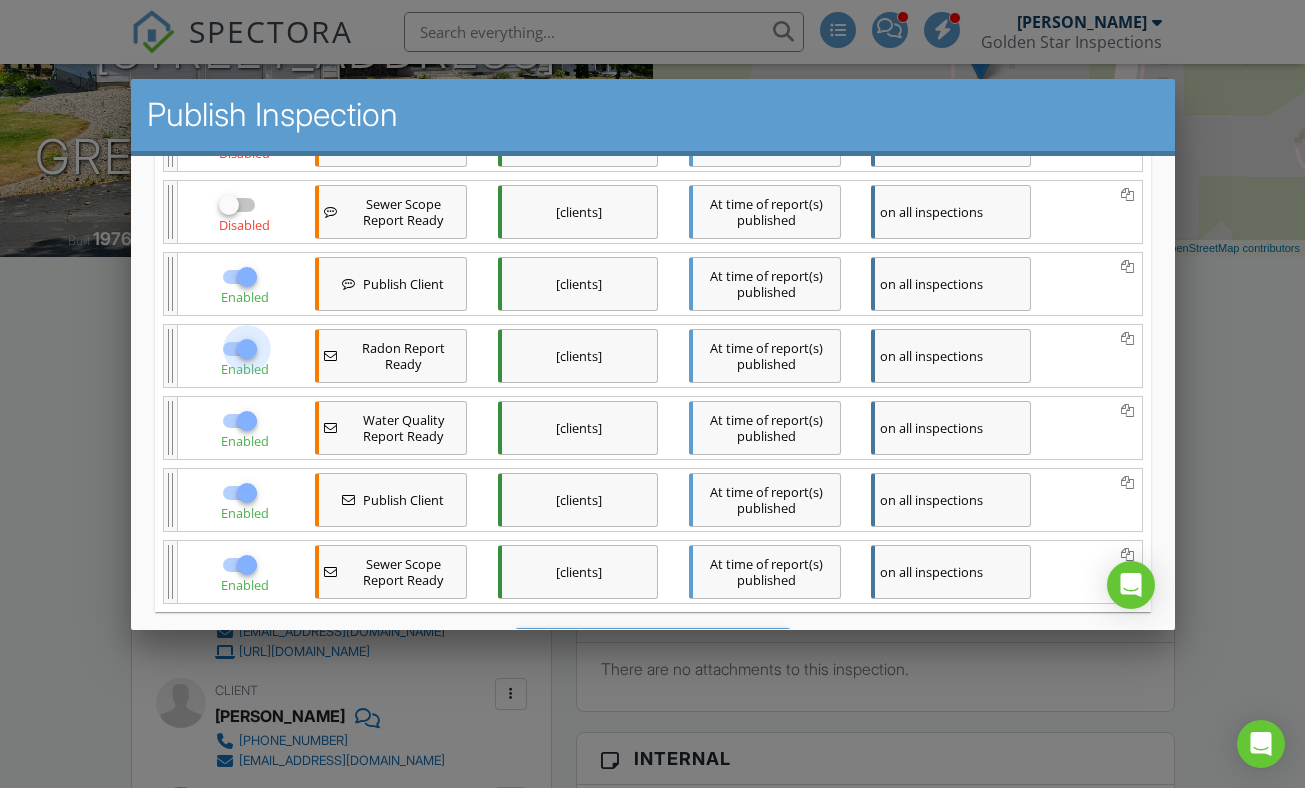 click at bounding box center [246, 348] 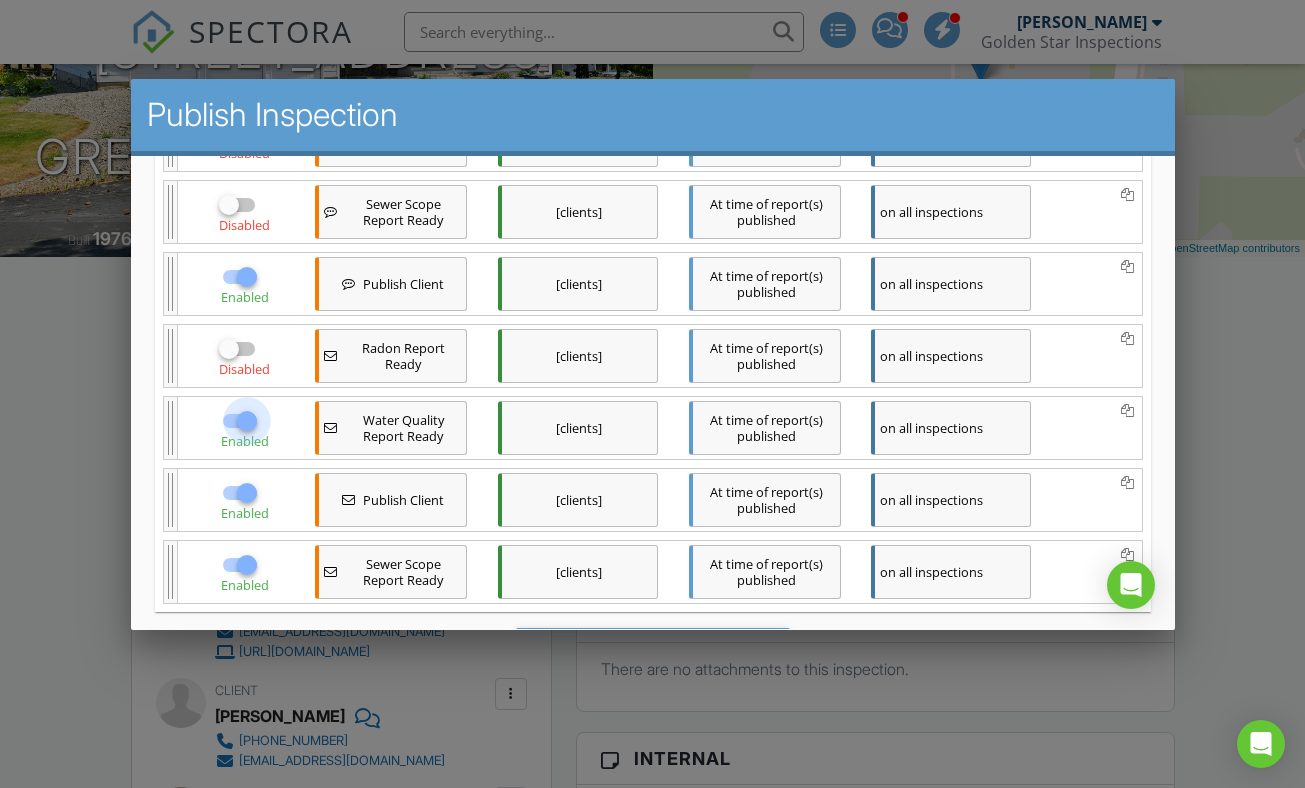 click at bounding box center (246, 420) 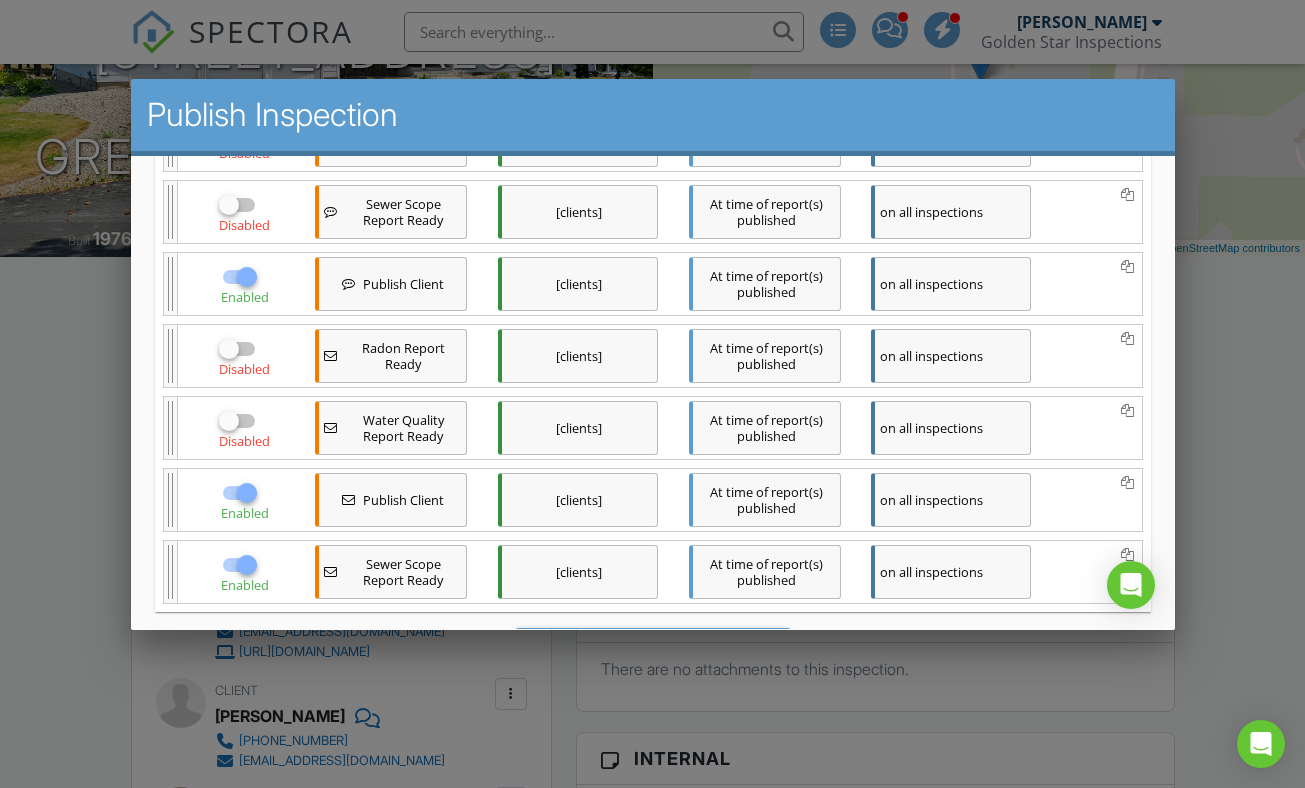 click at bounding box center (246, 564) 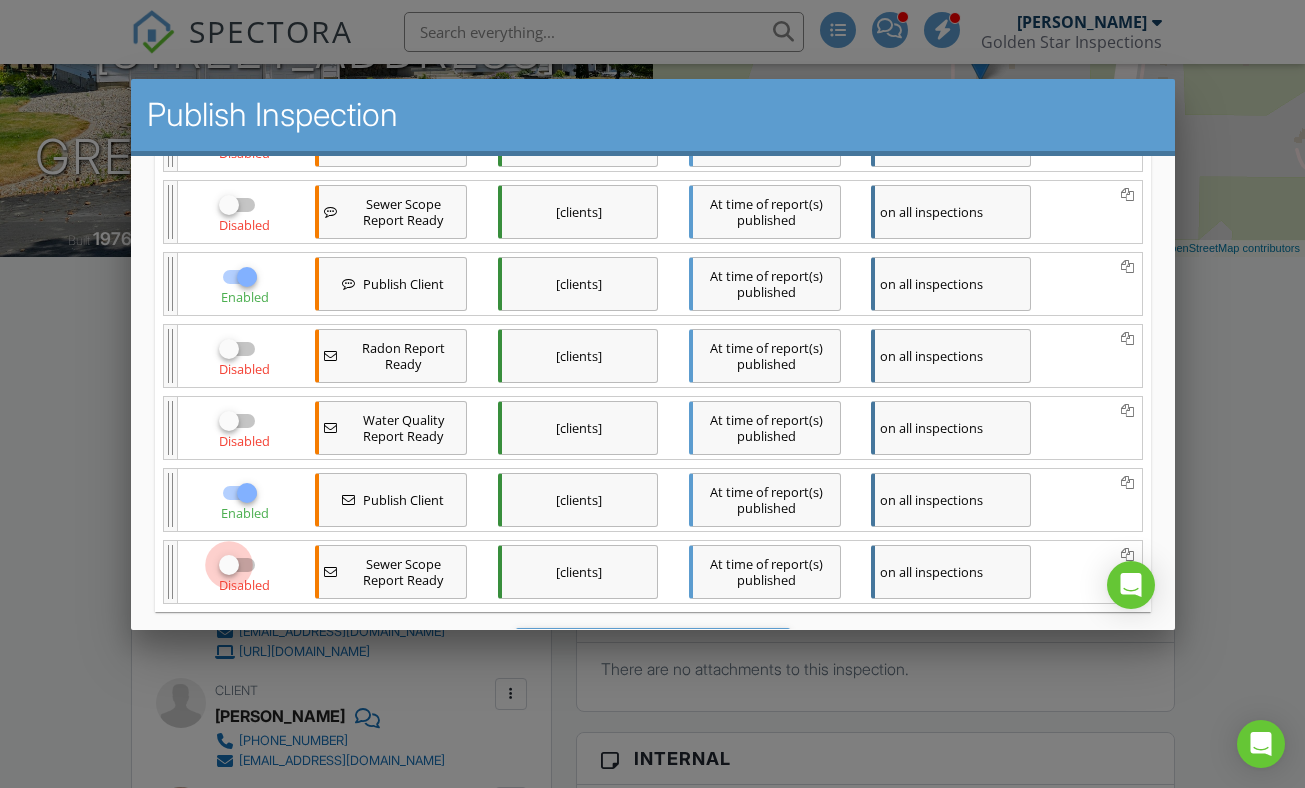 checkbox on "false" 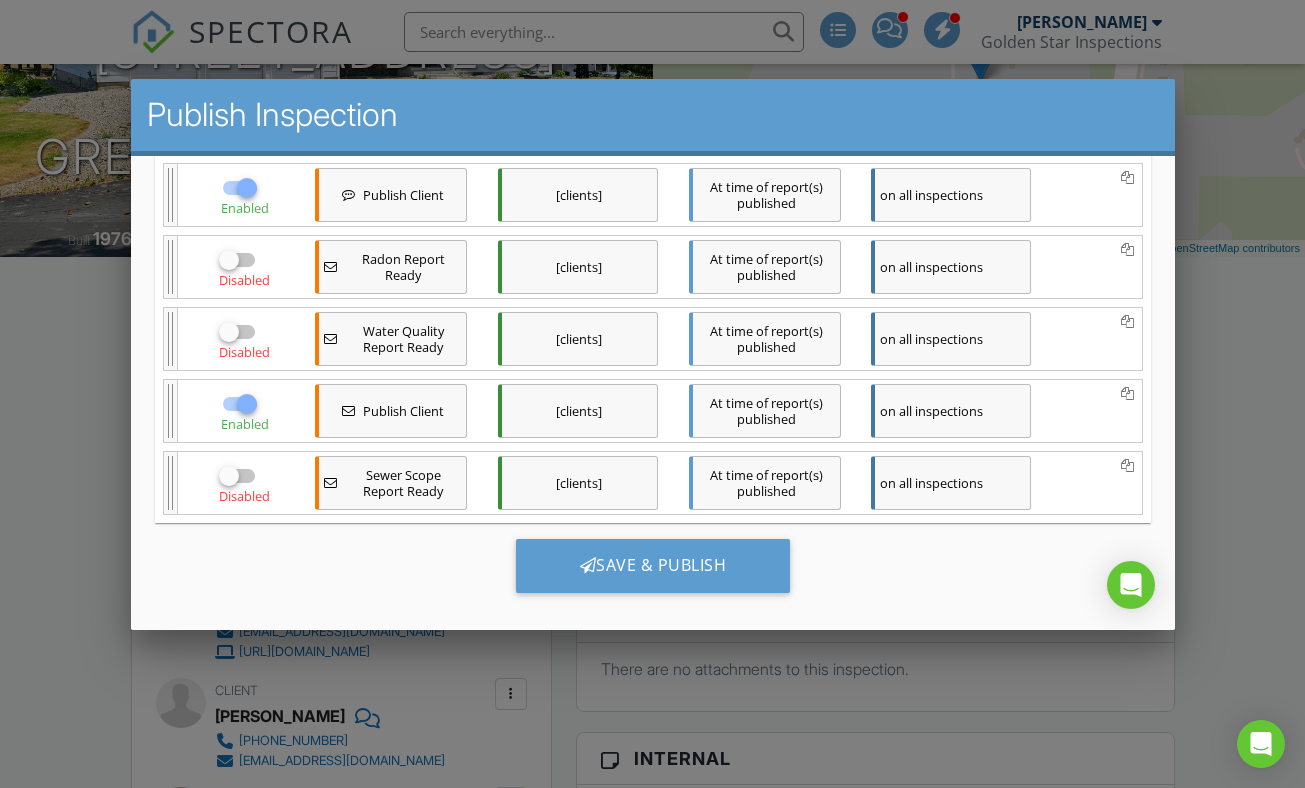 scroll, scrollTop: 1128, scrollLeft: 0, axis: vertical 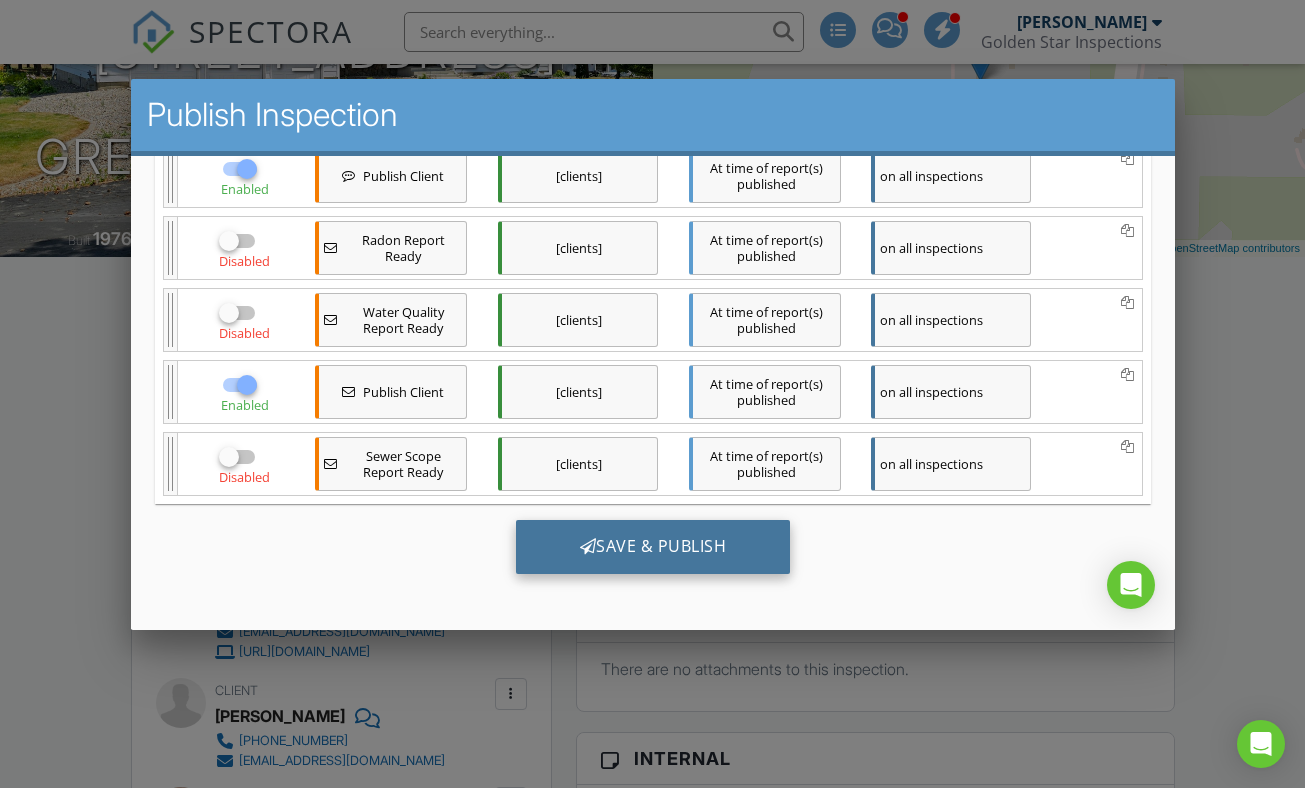 click on "Save & Publish" at bounding box center [652, 546] 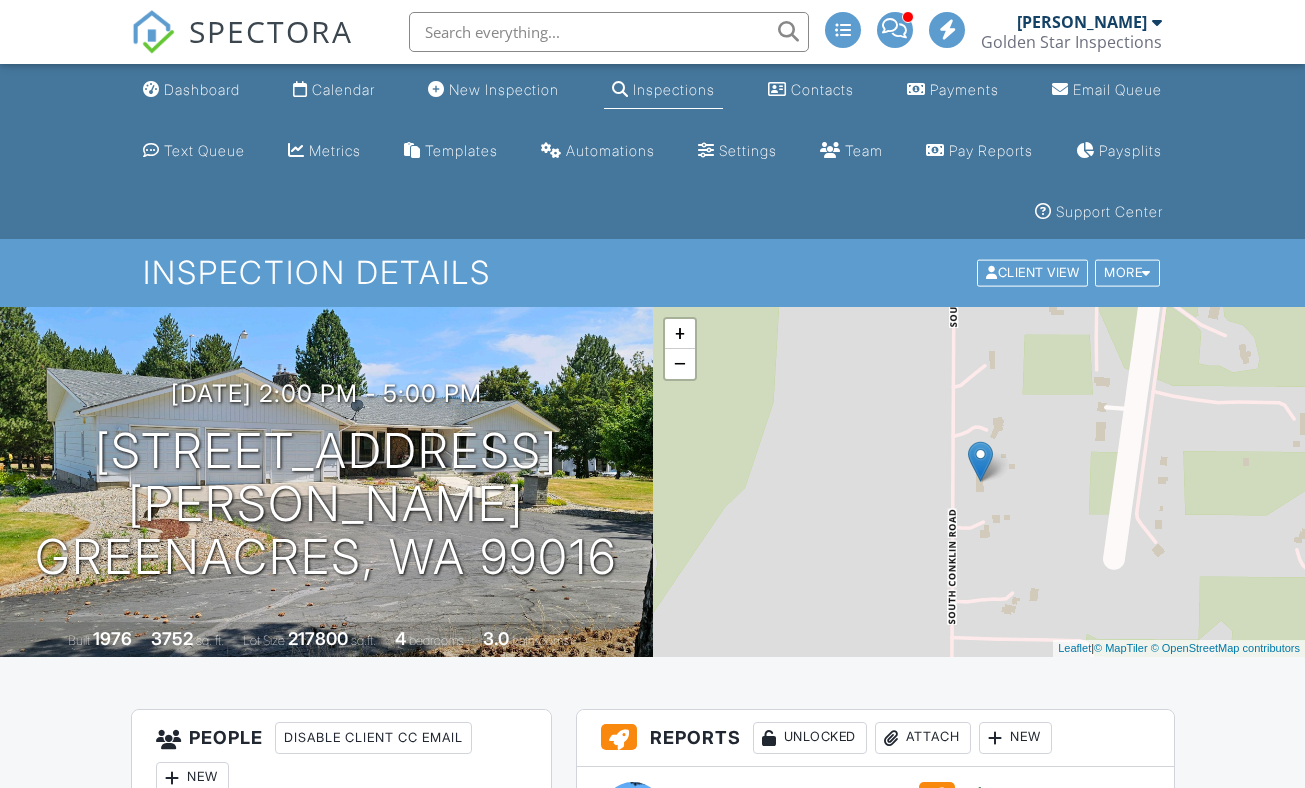 scroll, scrollTop: 0, scrollLeft: 0, axis: both 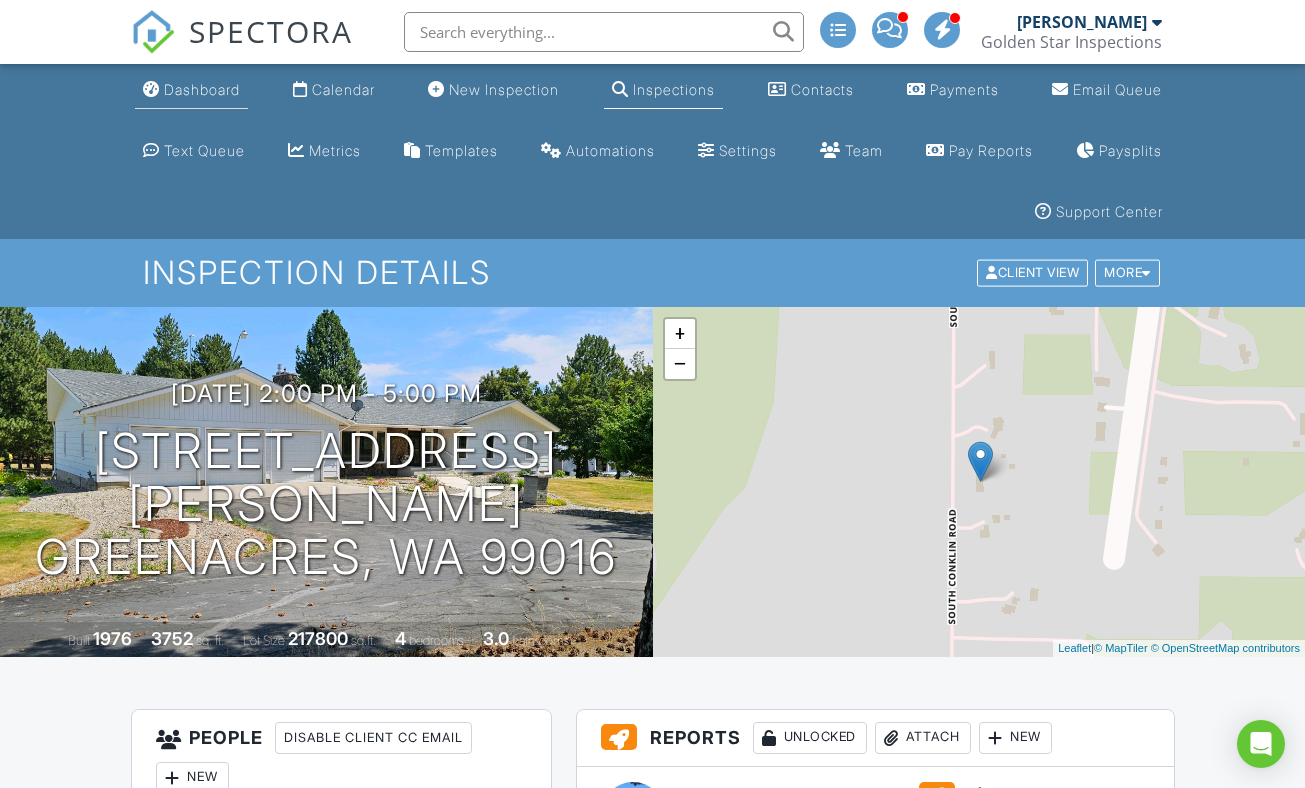 click on "Dashboard" at bounding box center [202, 89] 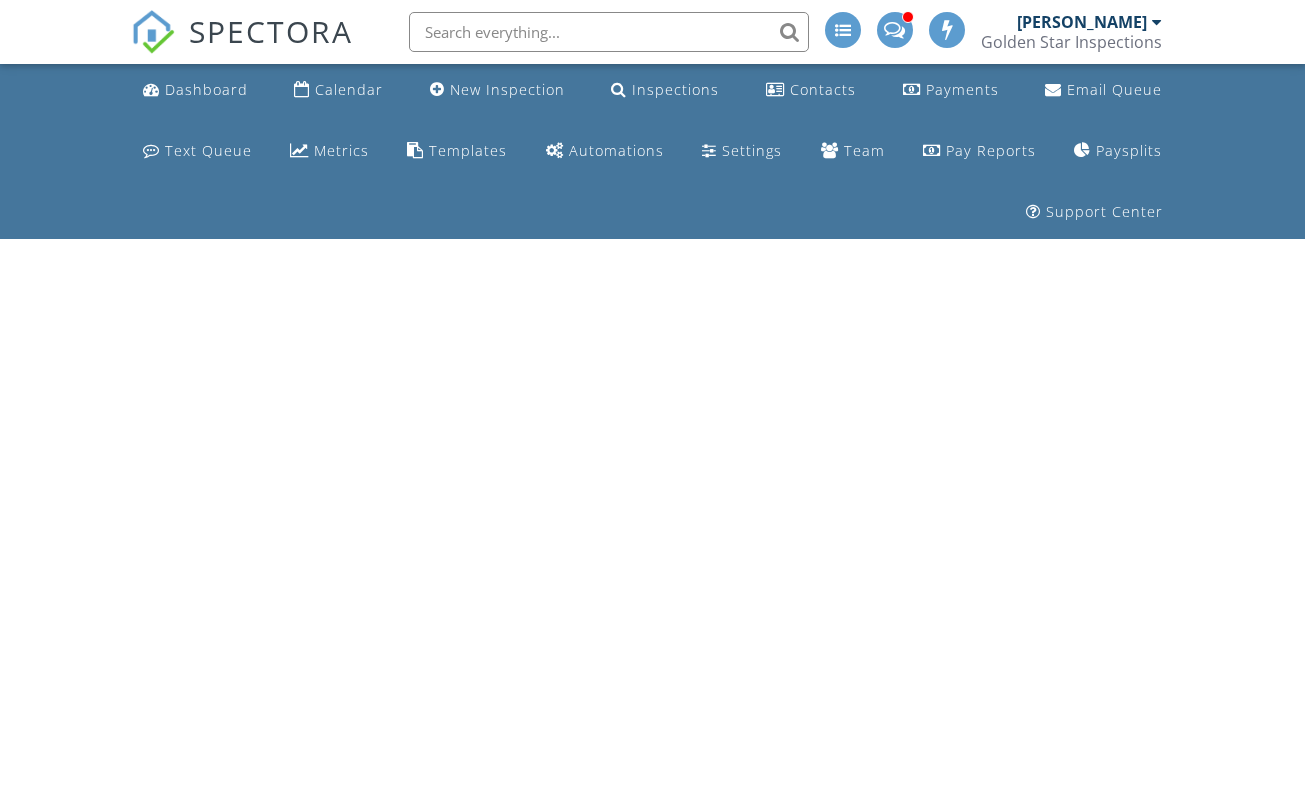 scroll, scrollTop: 0, scrollLeft: 0, axis: both 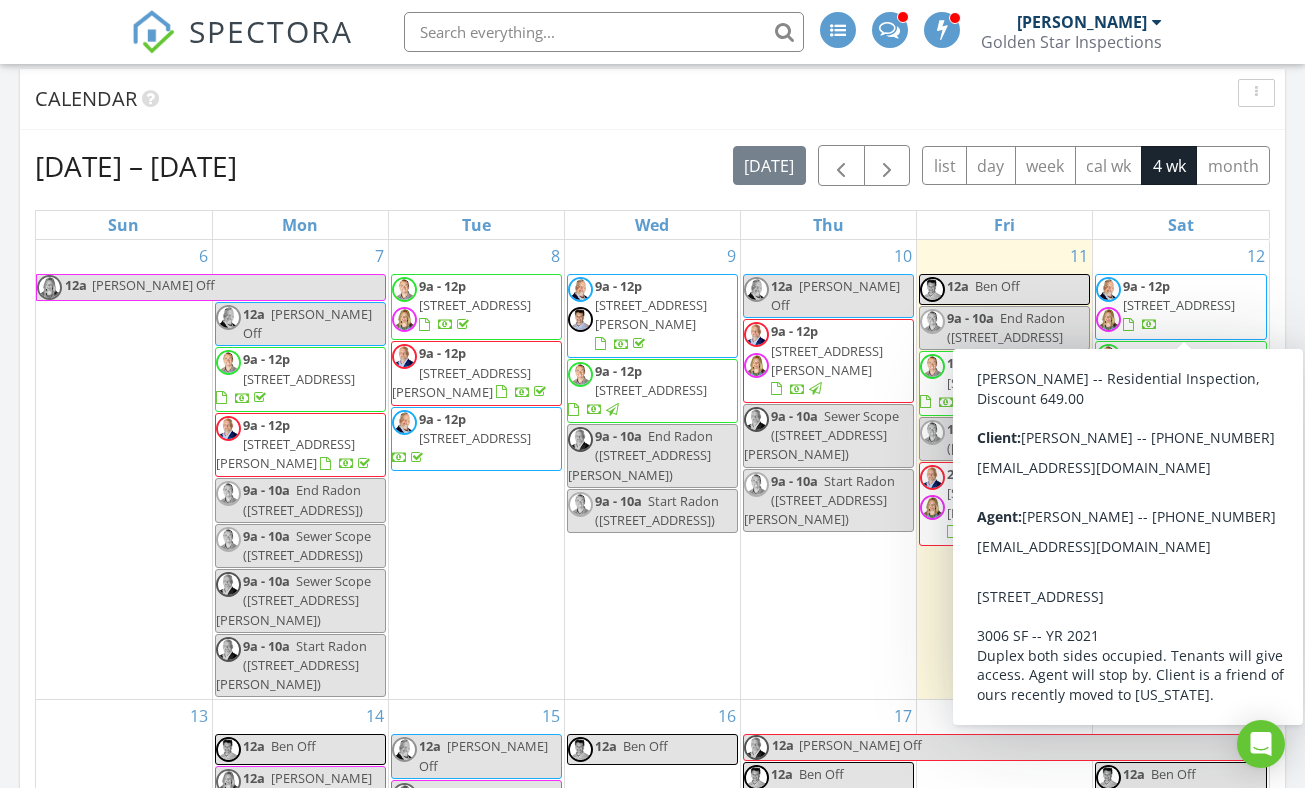click on "11915 N Ruby Rd, Spokane 99218" at bounding box center (1179, 305) 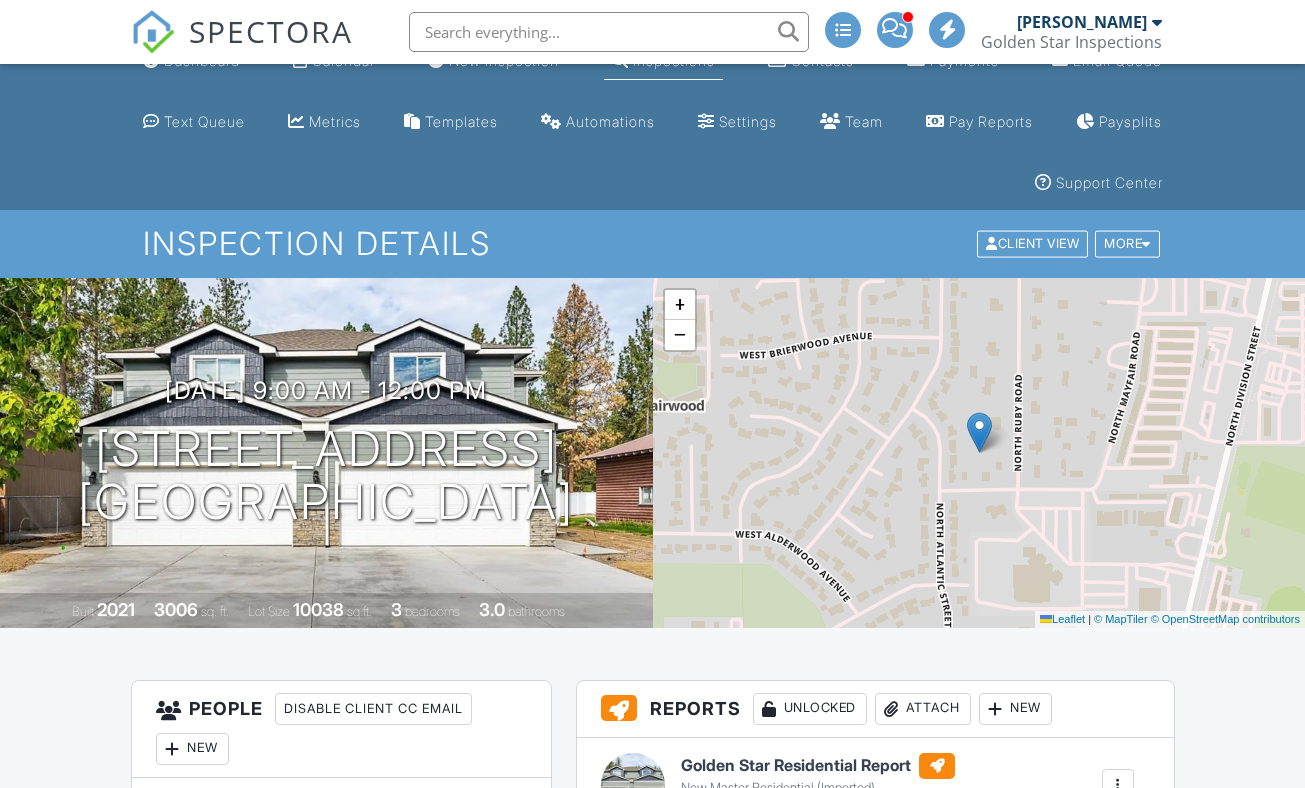 scroll, scrollTop: 130, scrollLeft: 0, axis: vertical 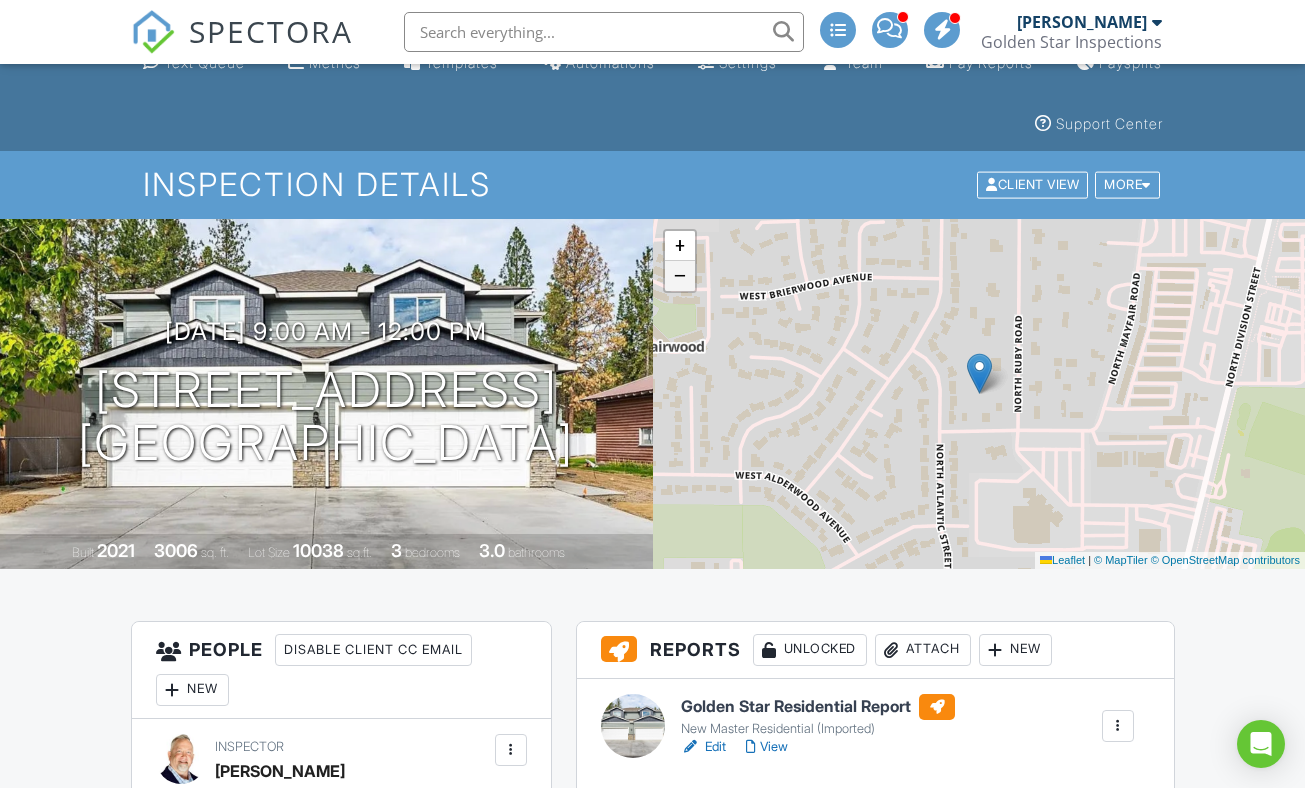 click on "−" at bounding box center [680, 276] 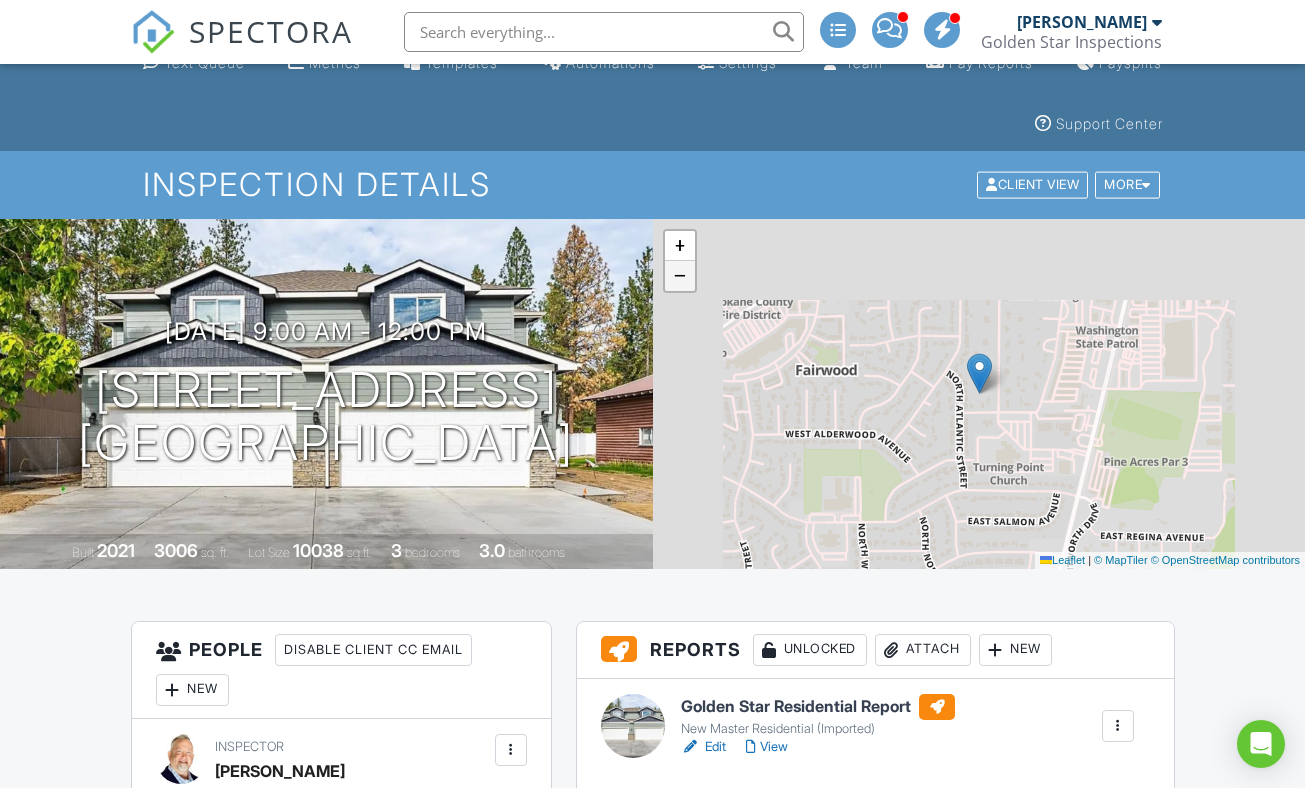 click on "−" at bounding box center (680, 276) 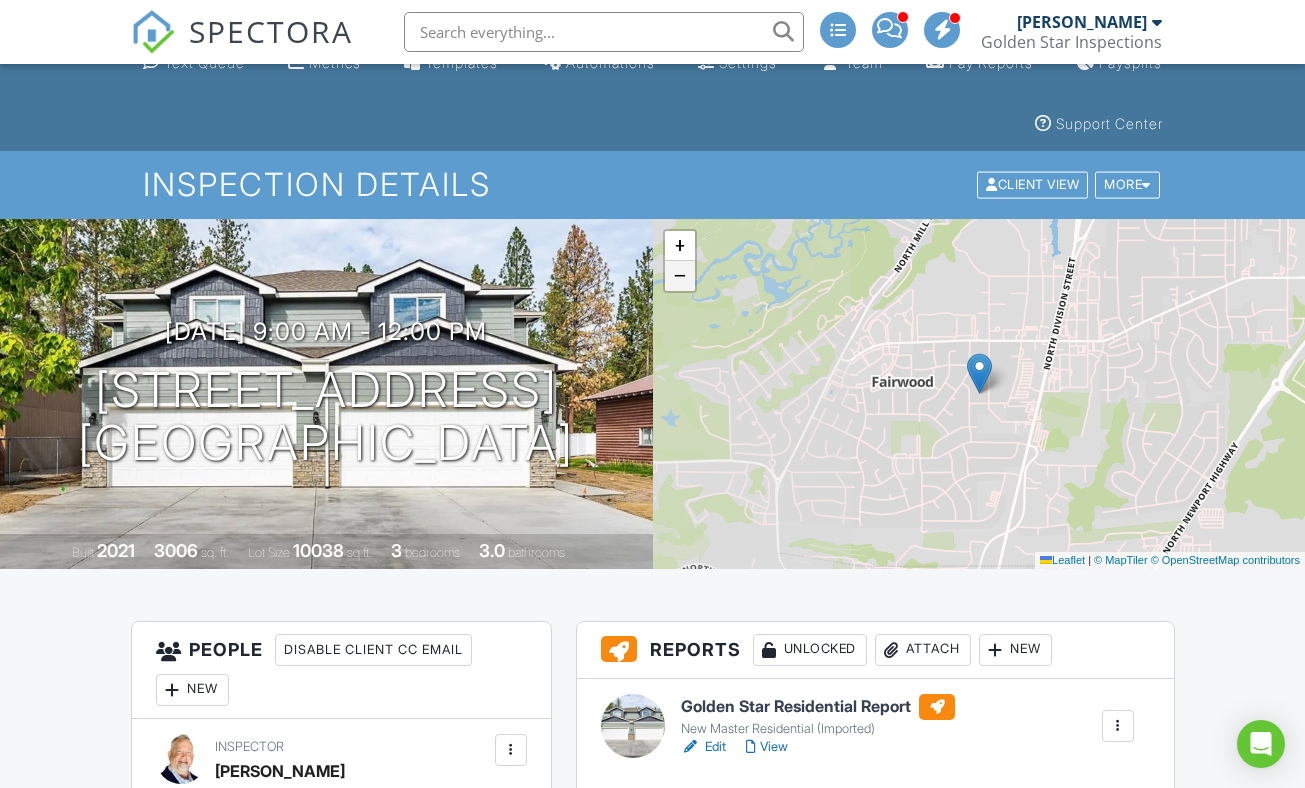 click on "−" at bounding box center [680, 276] 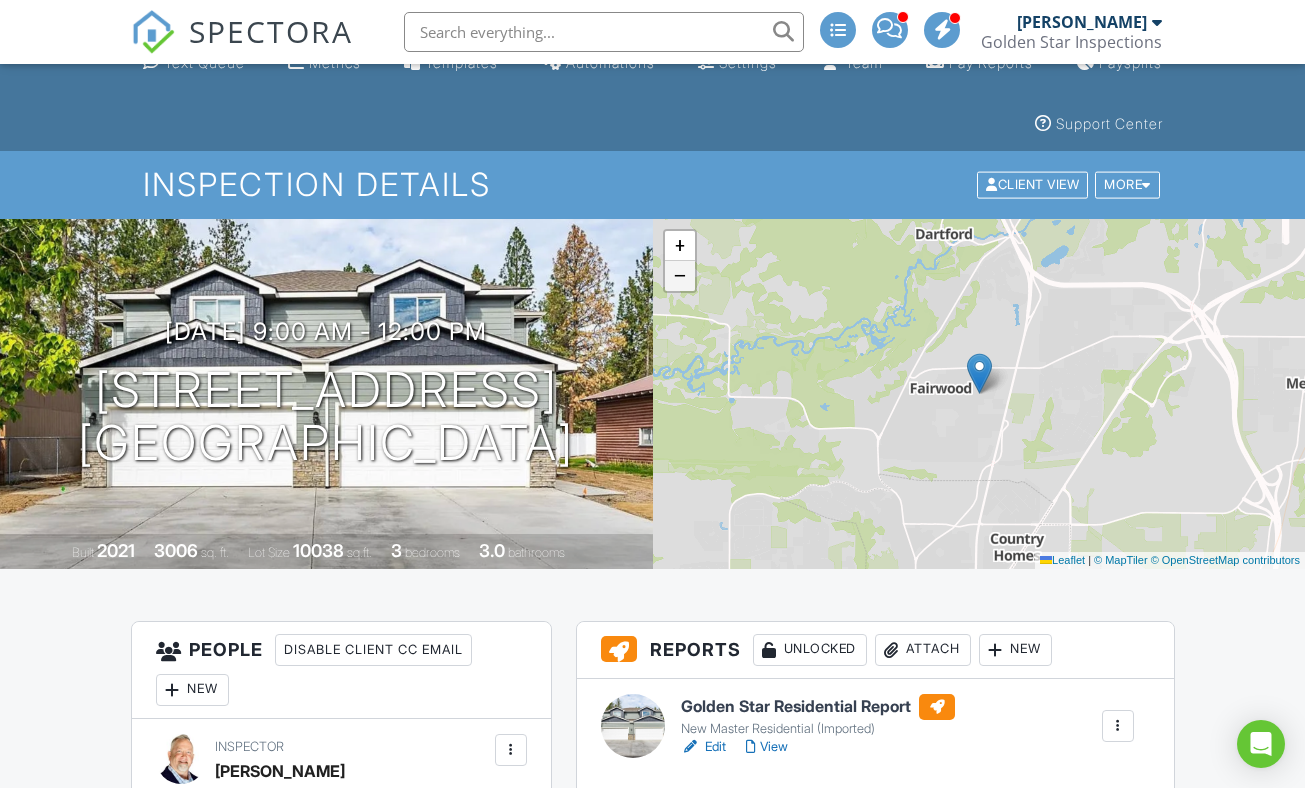 click on "−" at bounding box center (680, 276) 